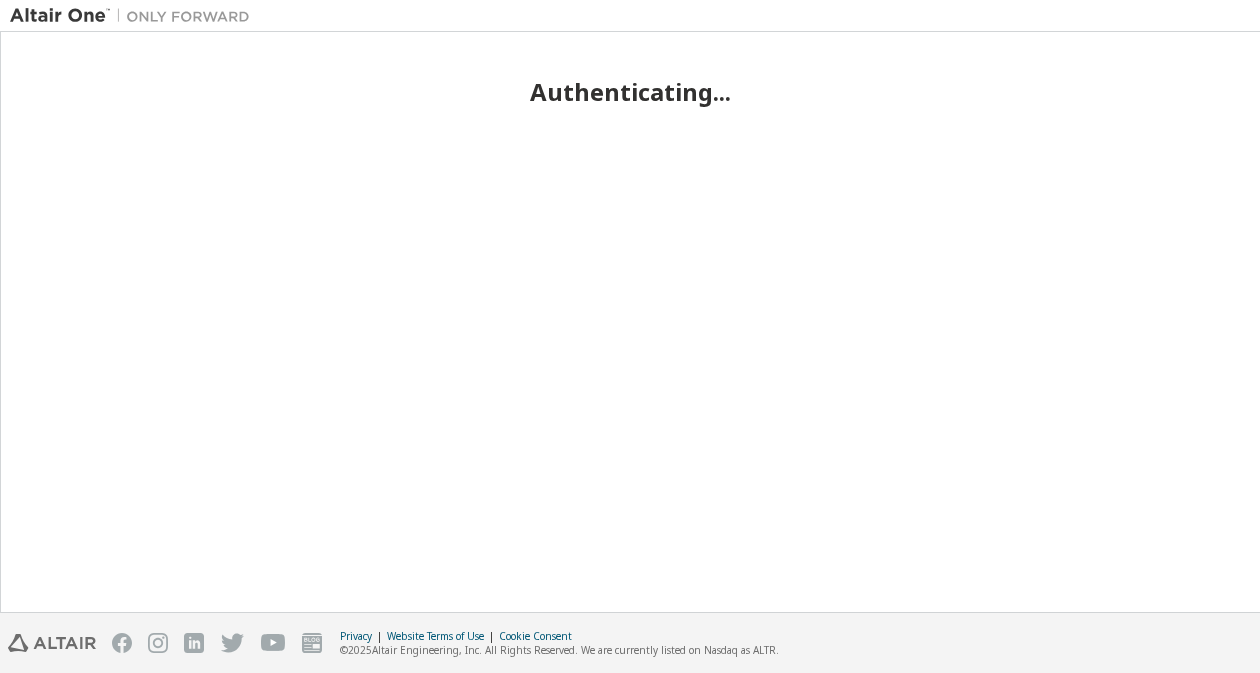 scroll, scrollTop: 0, scrollLeft: 0, axis: both 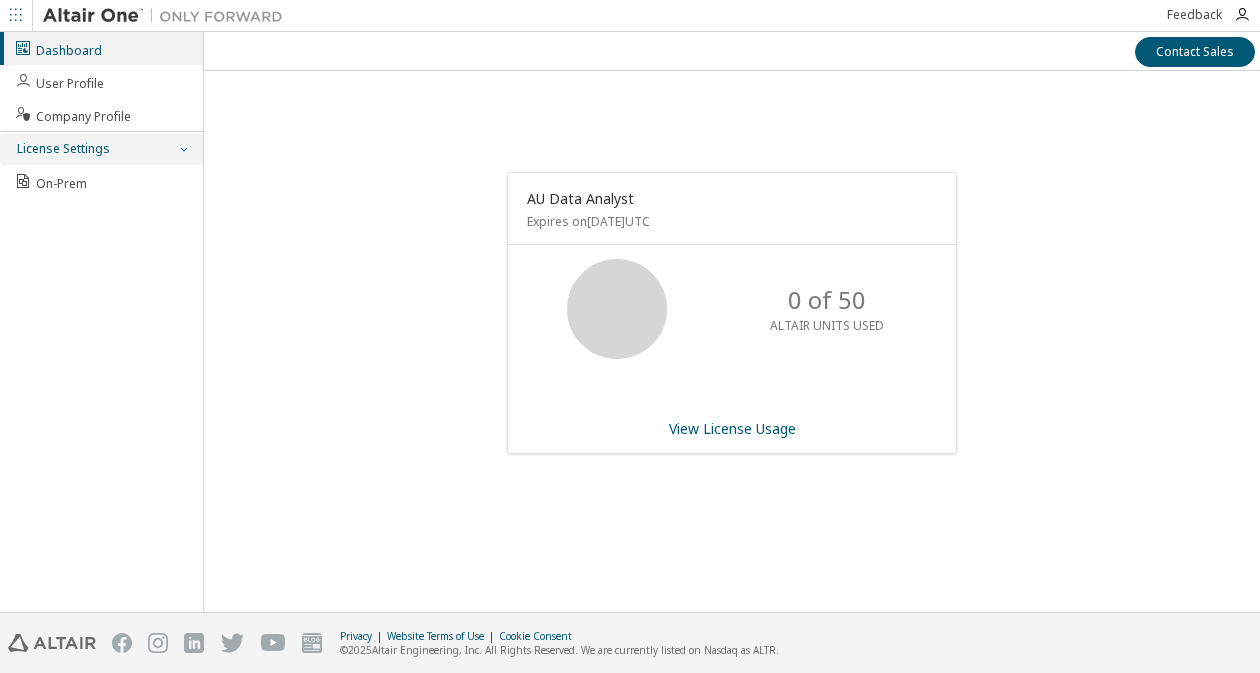 click at bounding box center (183, 149) 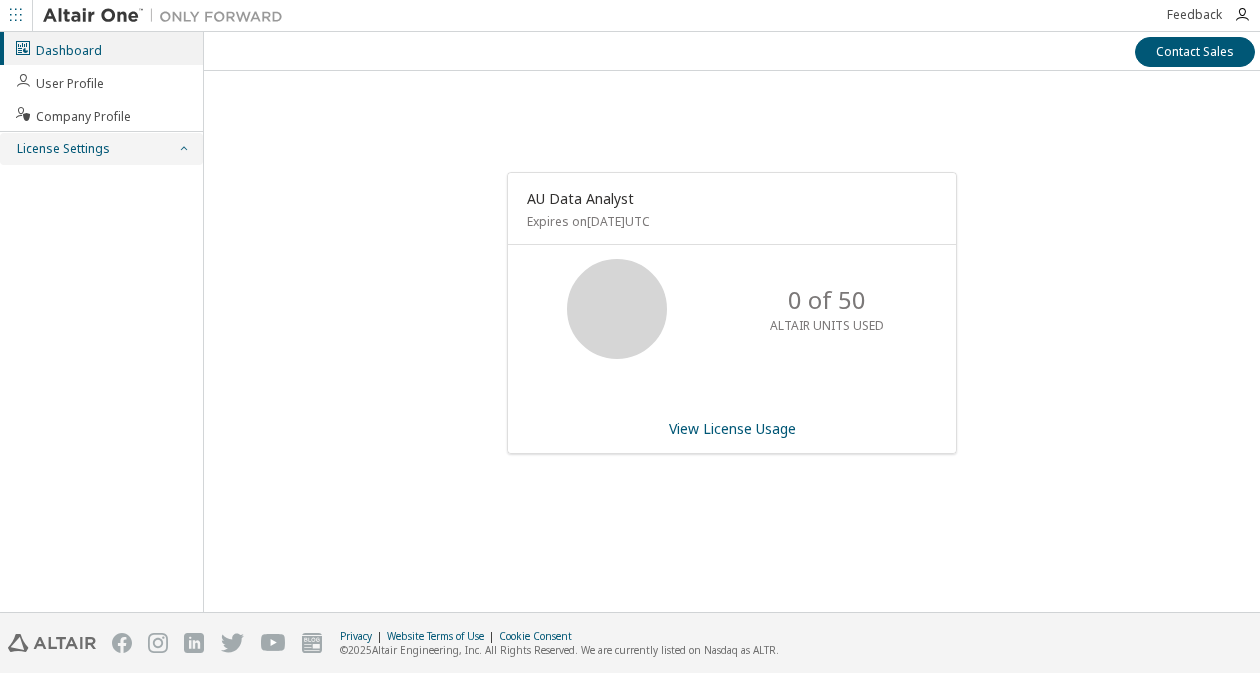 click at bounding box center (183, 149) 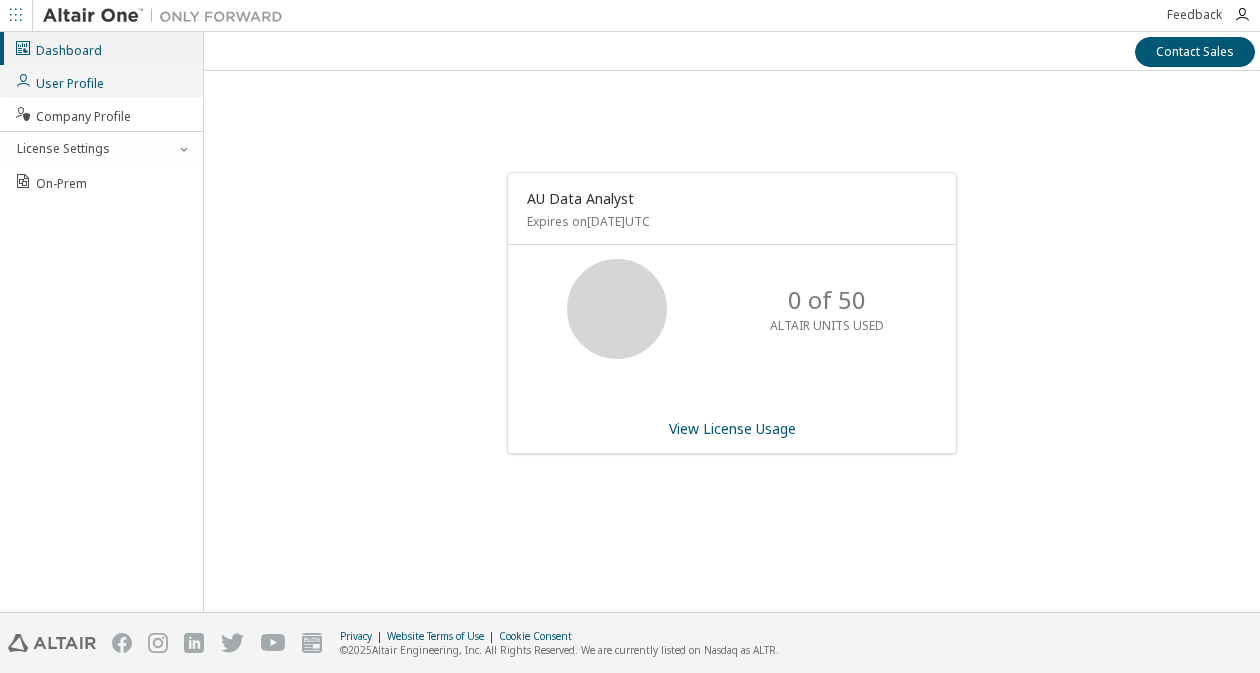 click on "User Profile" at bounding box center (101, 81) 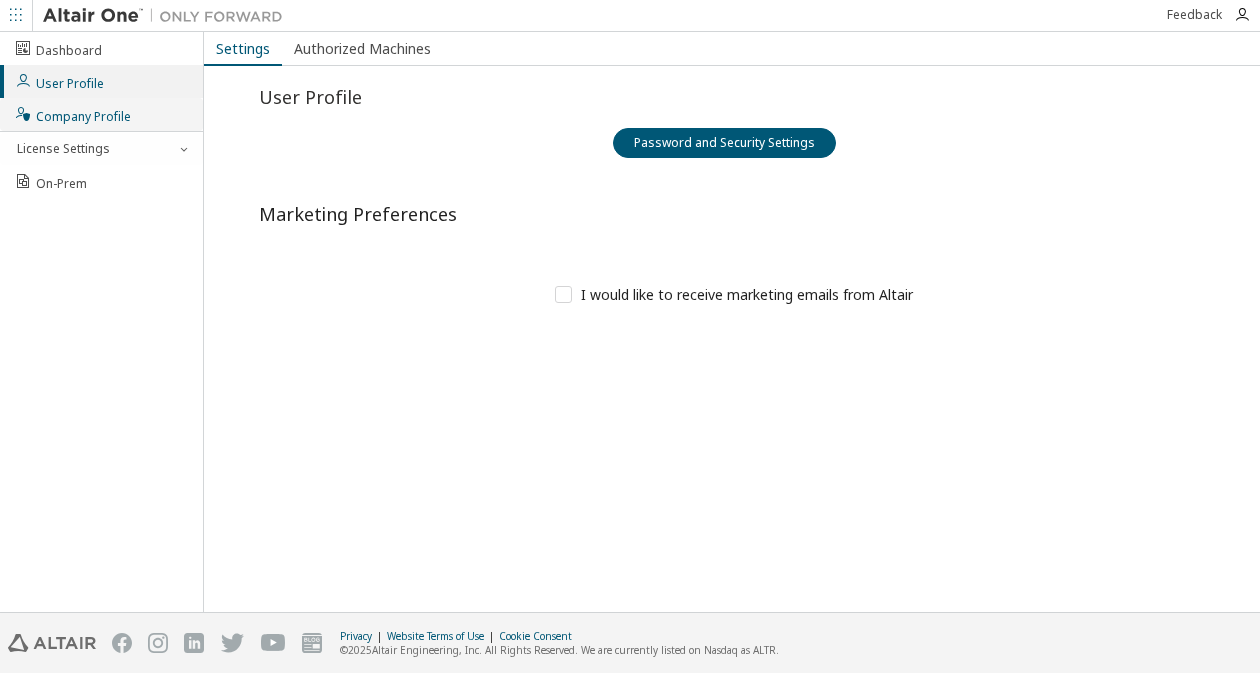 click on "Company Profile" at bounding box center [72, 114] 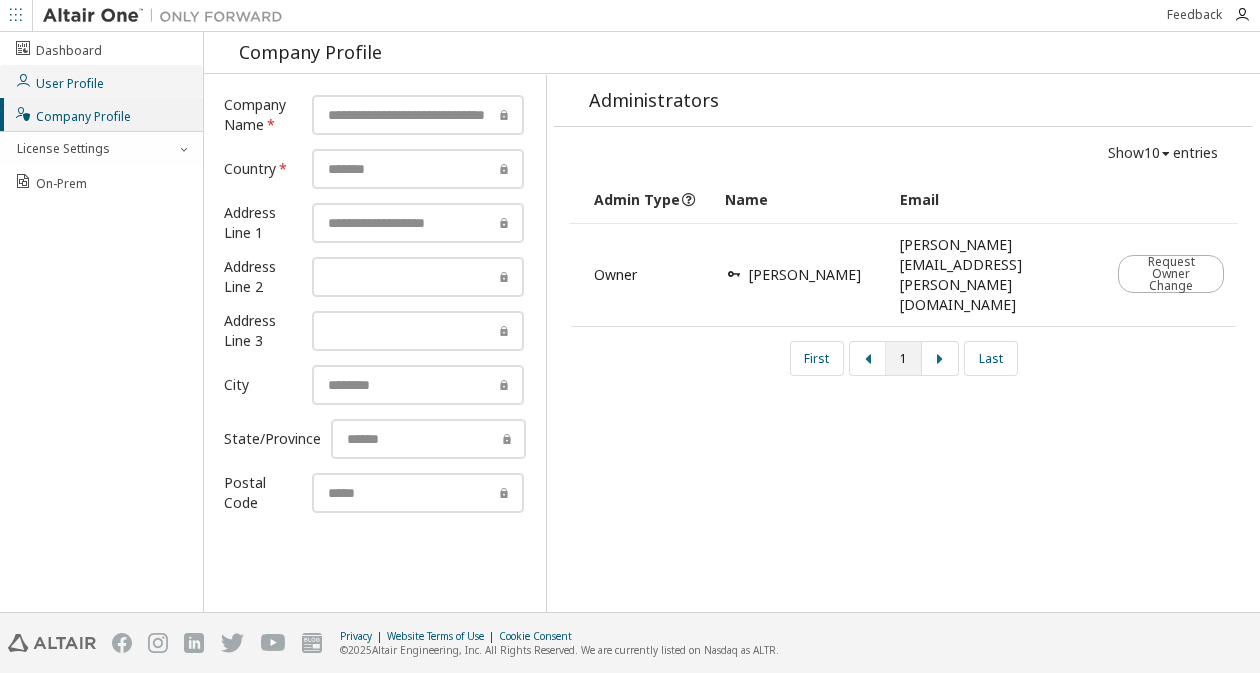 click on "User Profile" at bounding box center [59, 81] 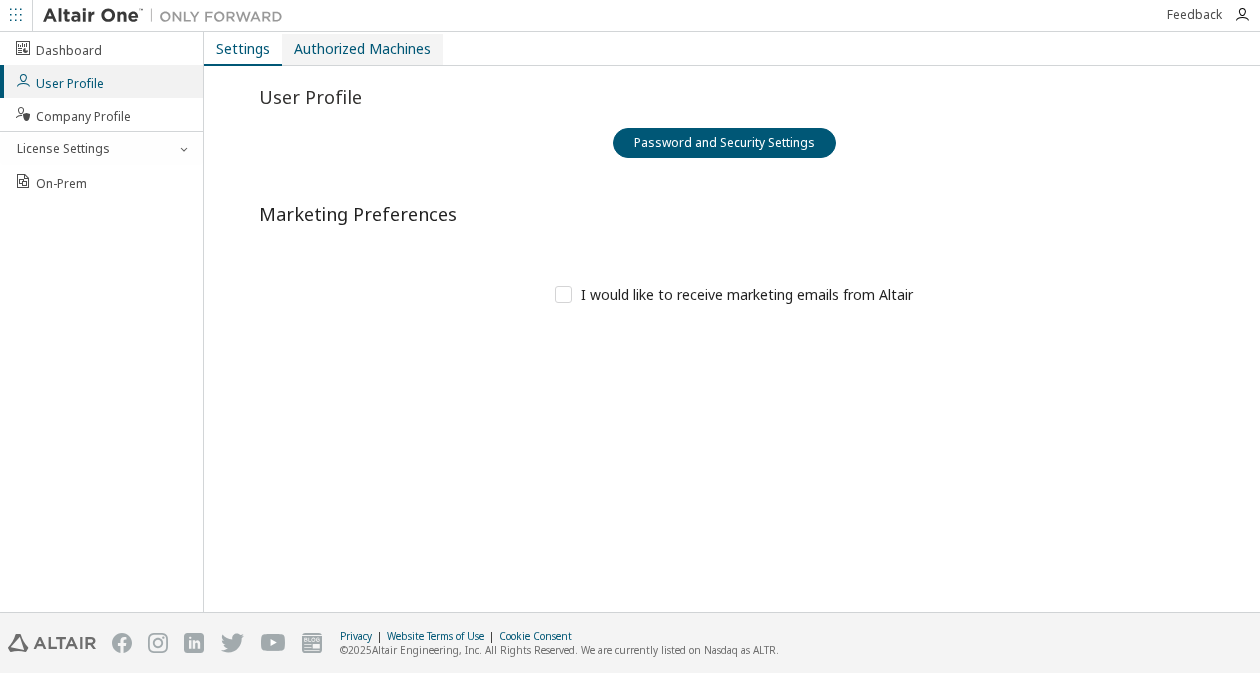 click on "Authorized Machines" at bounding box center [362, 49] 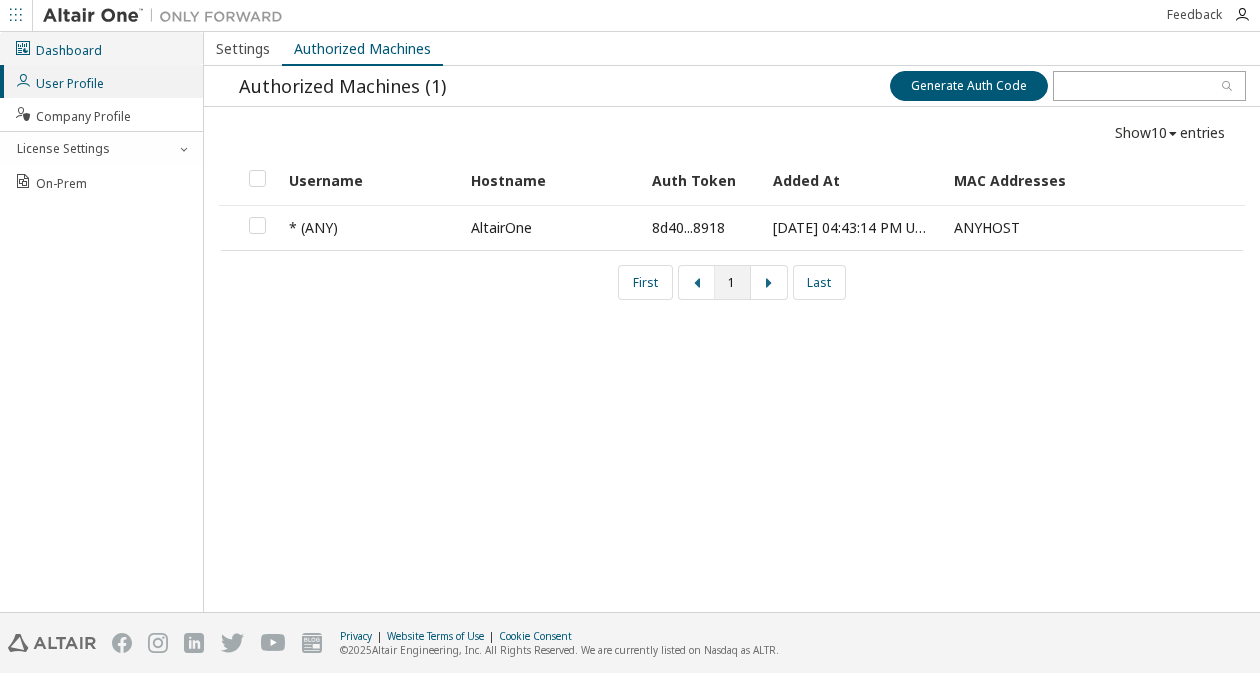 click on "Dashboard" at bounding box center [101, 48] 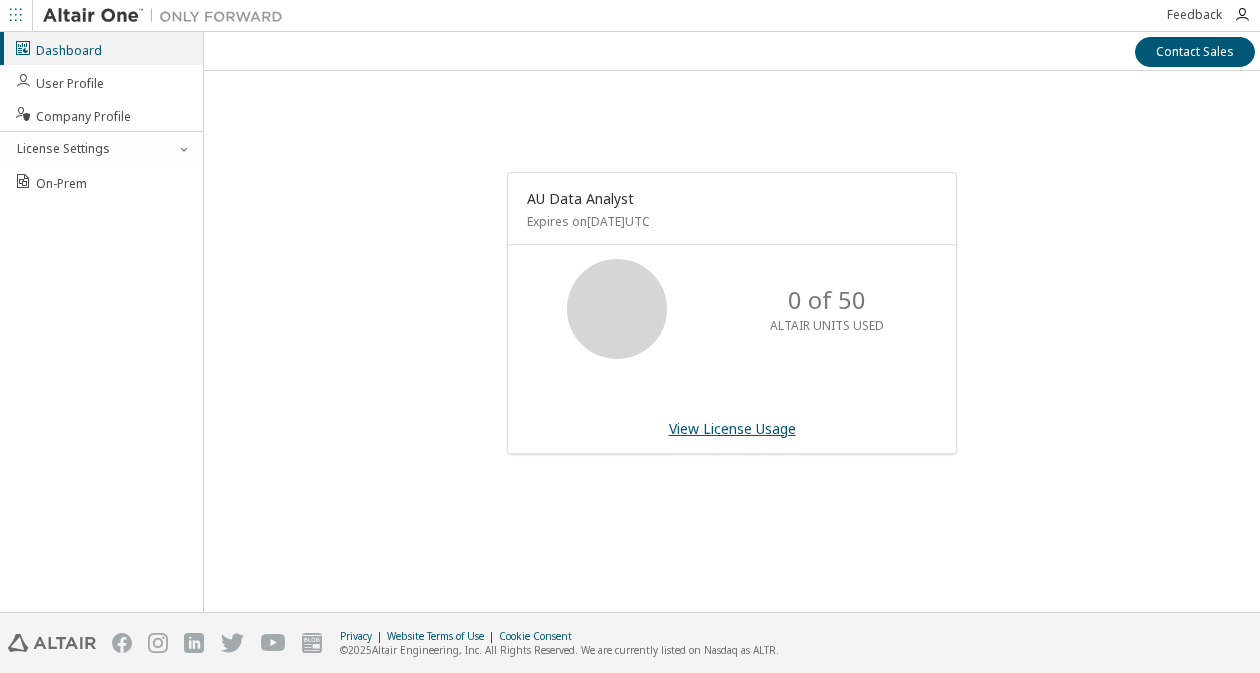 click on "View License Usage" at bounding box center [732, 428] 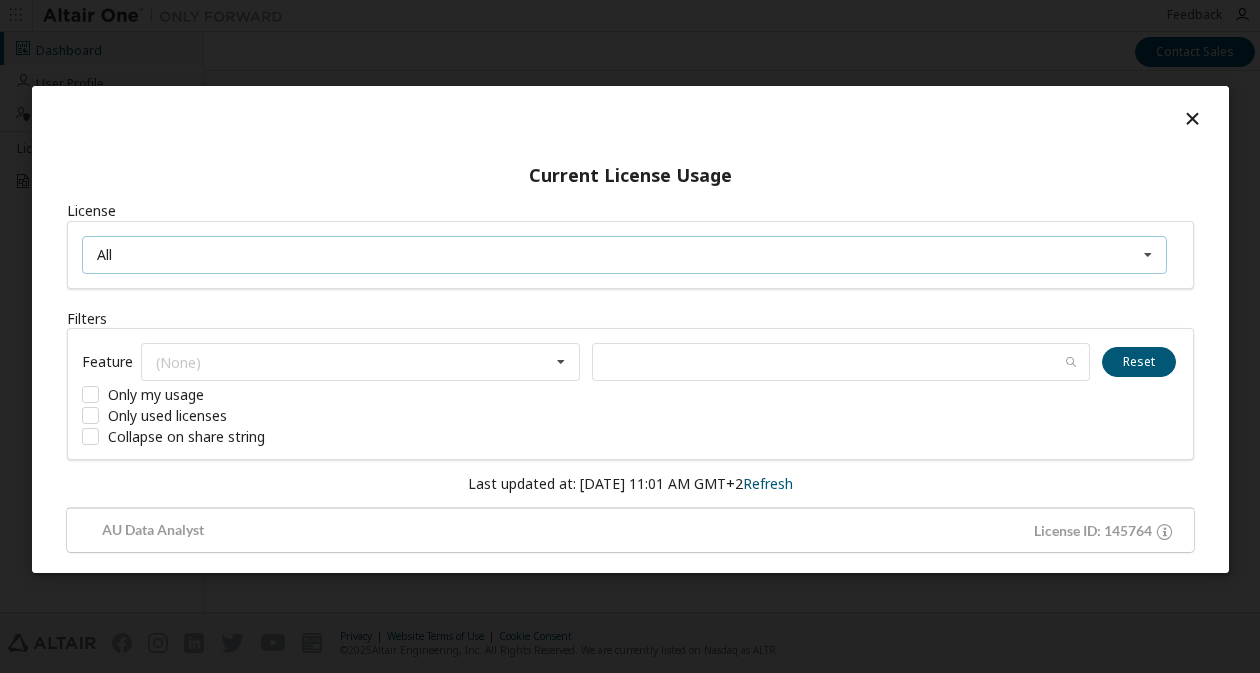 click on "All All 145764 - AU Data Analyst" at bounding box center [624, 255] 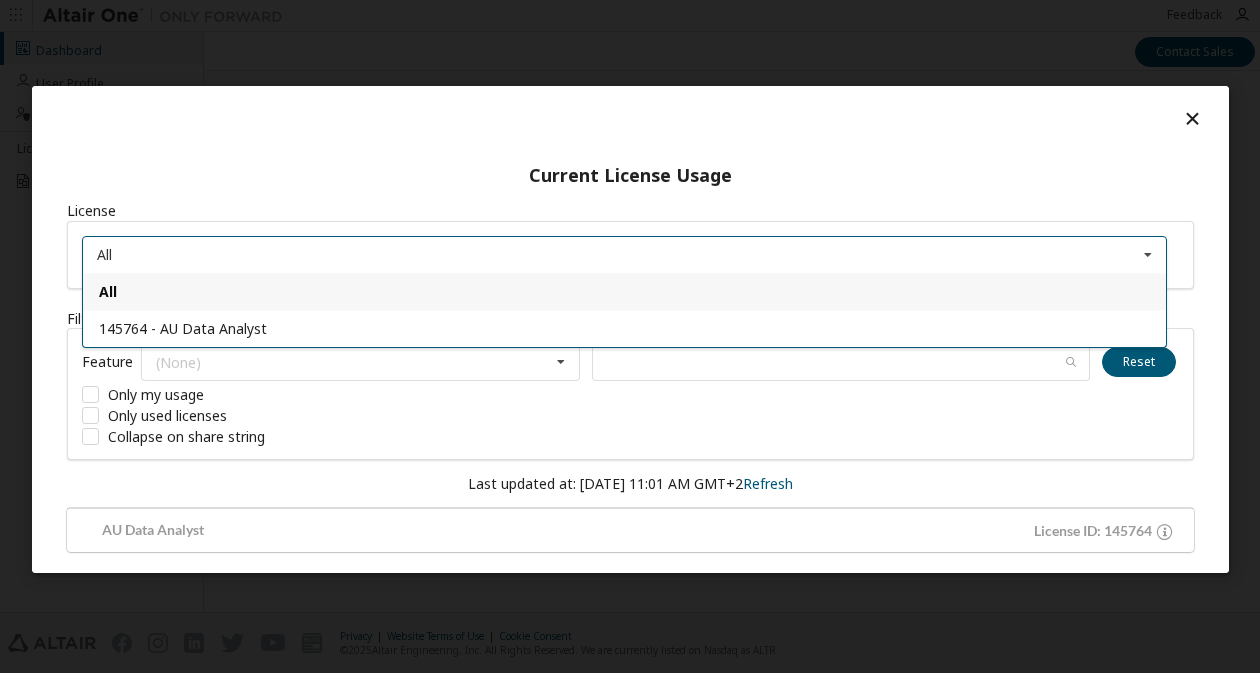click on "All All 145764 - AU Data Analyst" at bounding box center [624, 255] 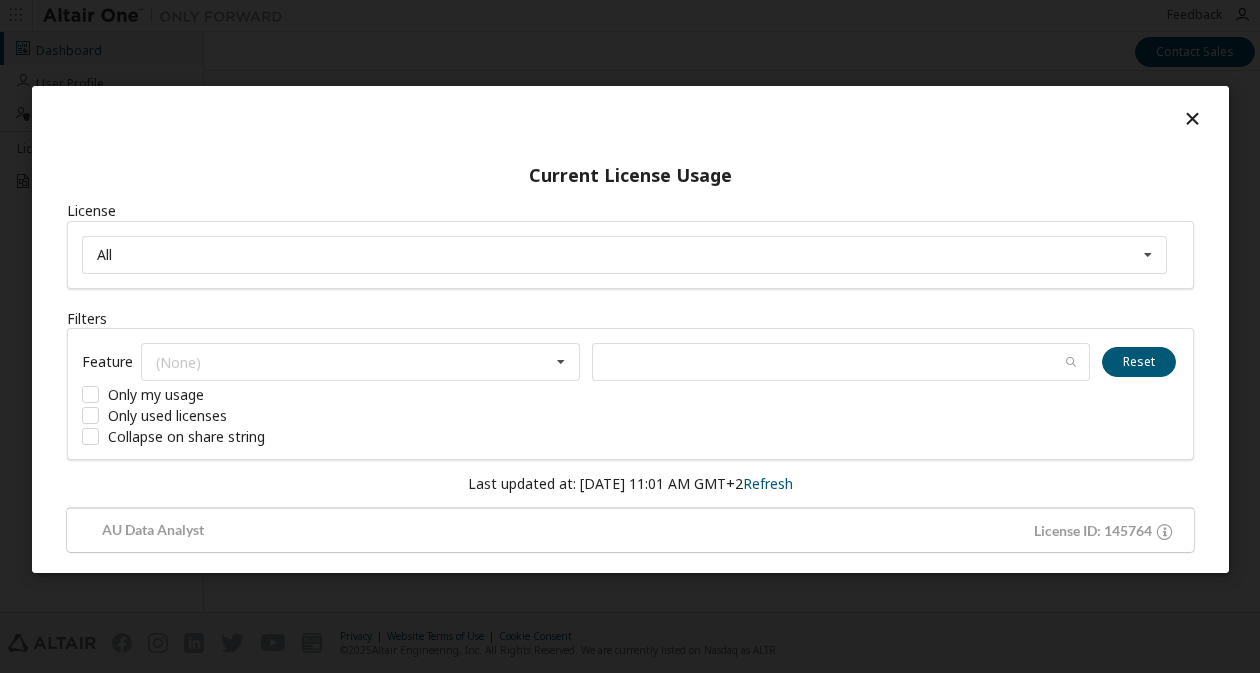 click at bounding box center [1191, 118] 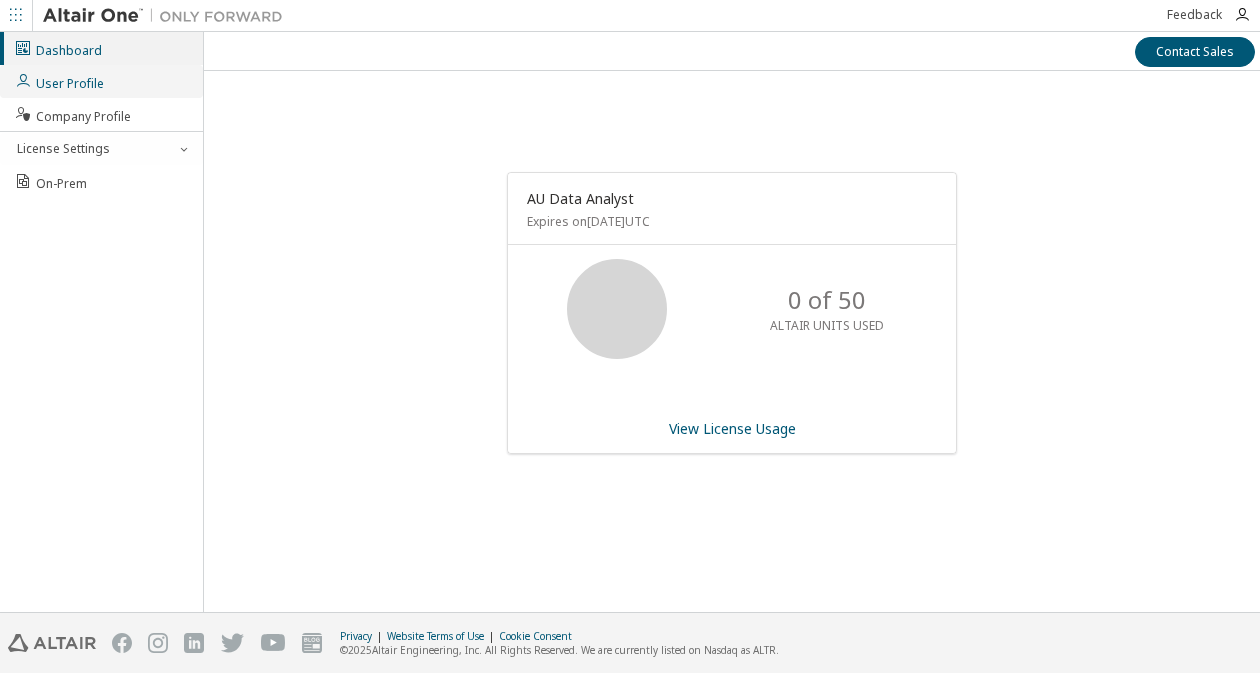 click on "User Profile" at bounding box center (59, 81) 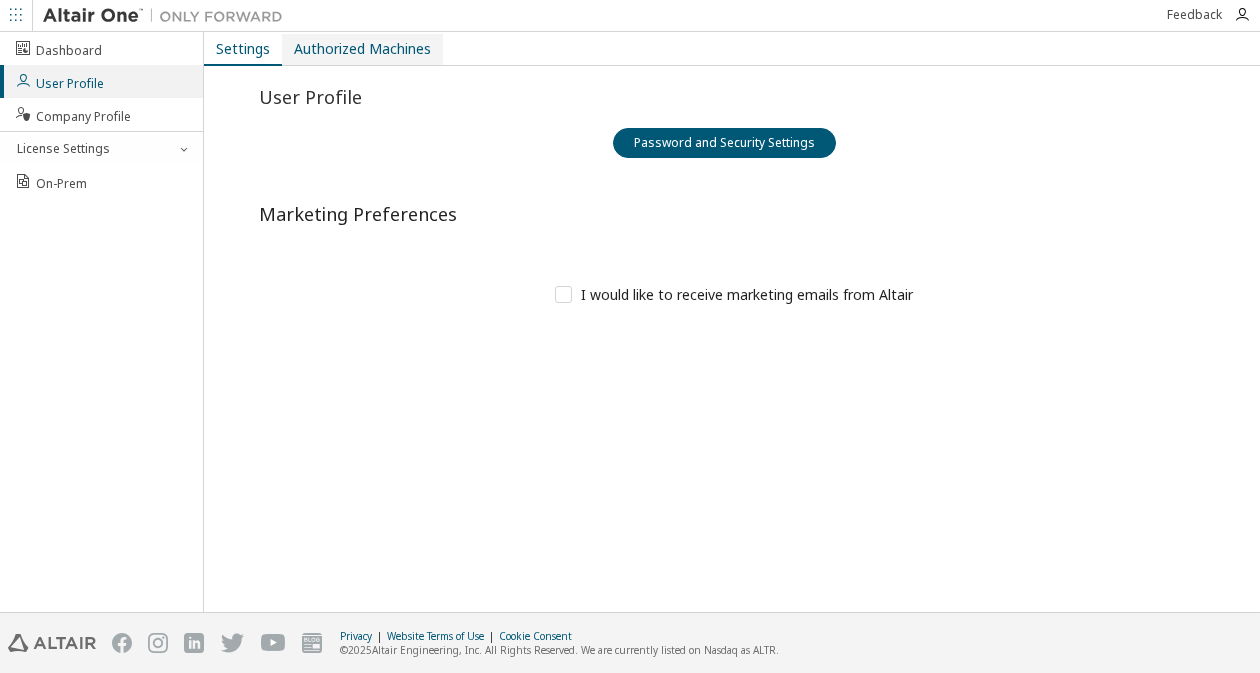 click on "Authorized Machines" at bounding box center (362, 49) 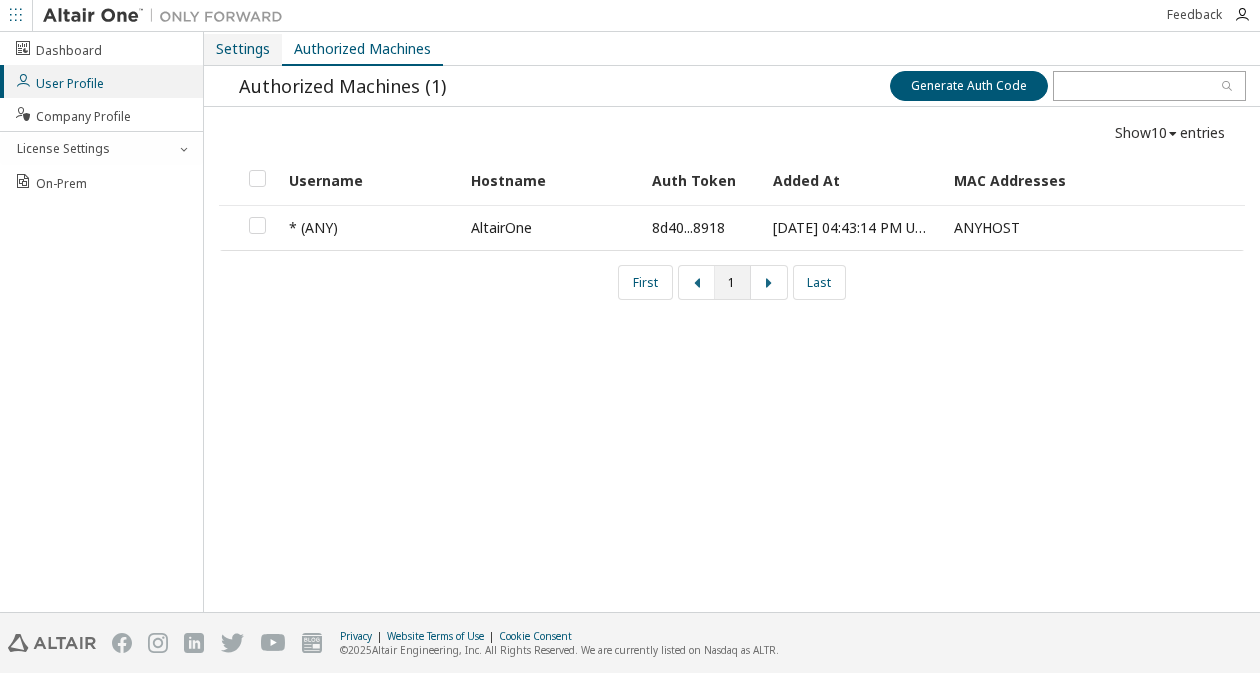 click on "Settings" at bounding box center (243, 49) 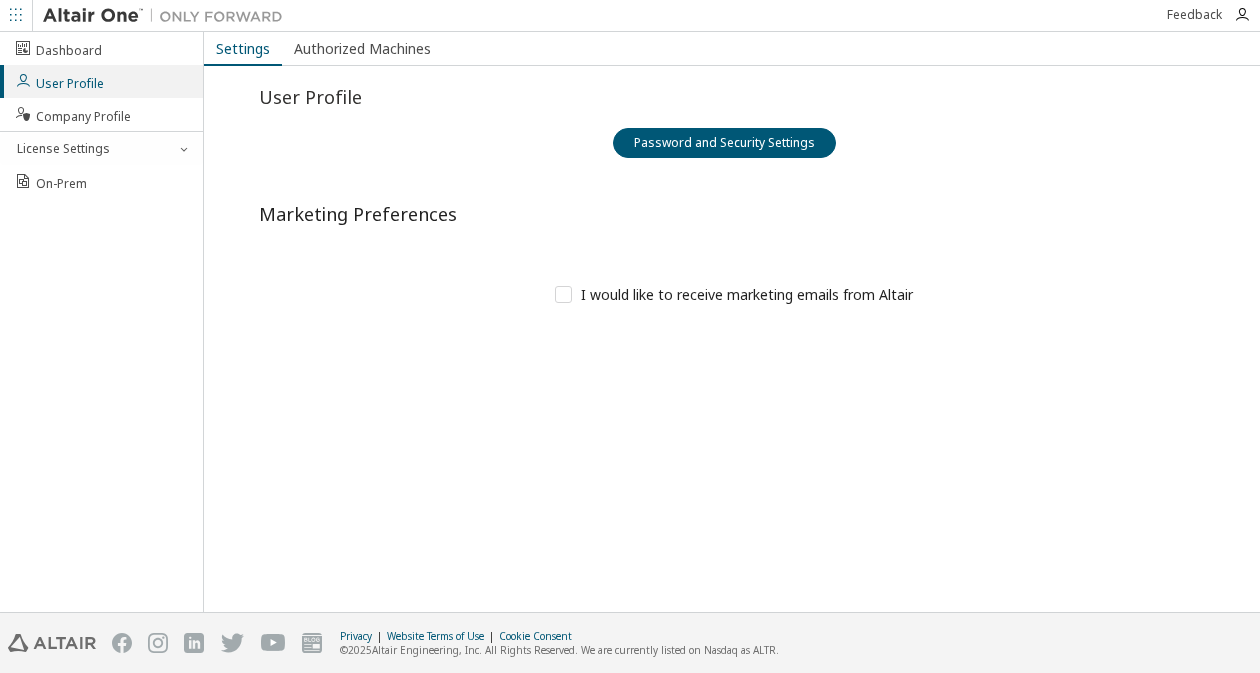 click at bounding box center (16, 15) 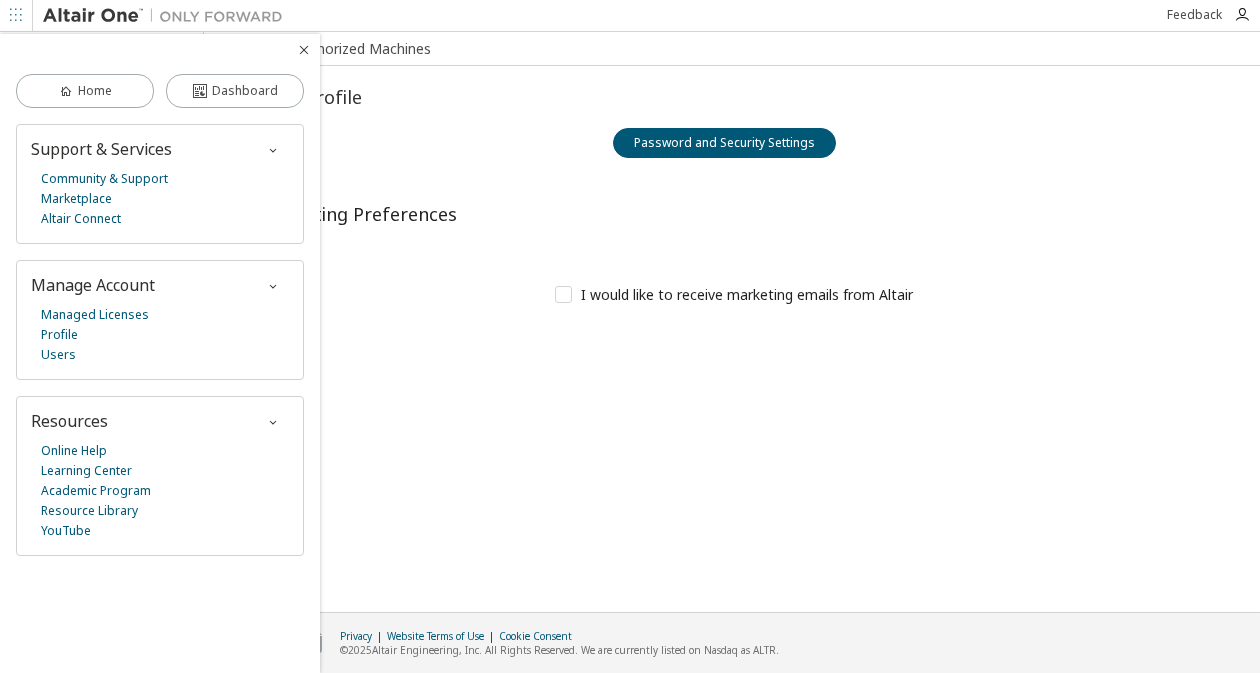 drag, startPoint x: 233, startPoint y: 17, endPoint x: 264, endPoint y: 27, distance: 32.572994 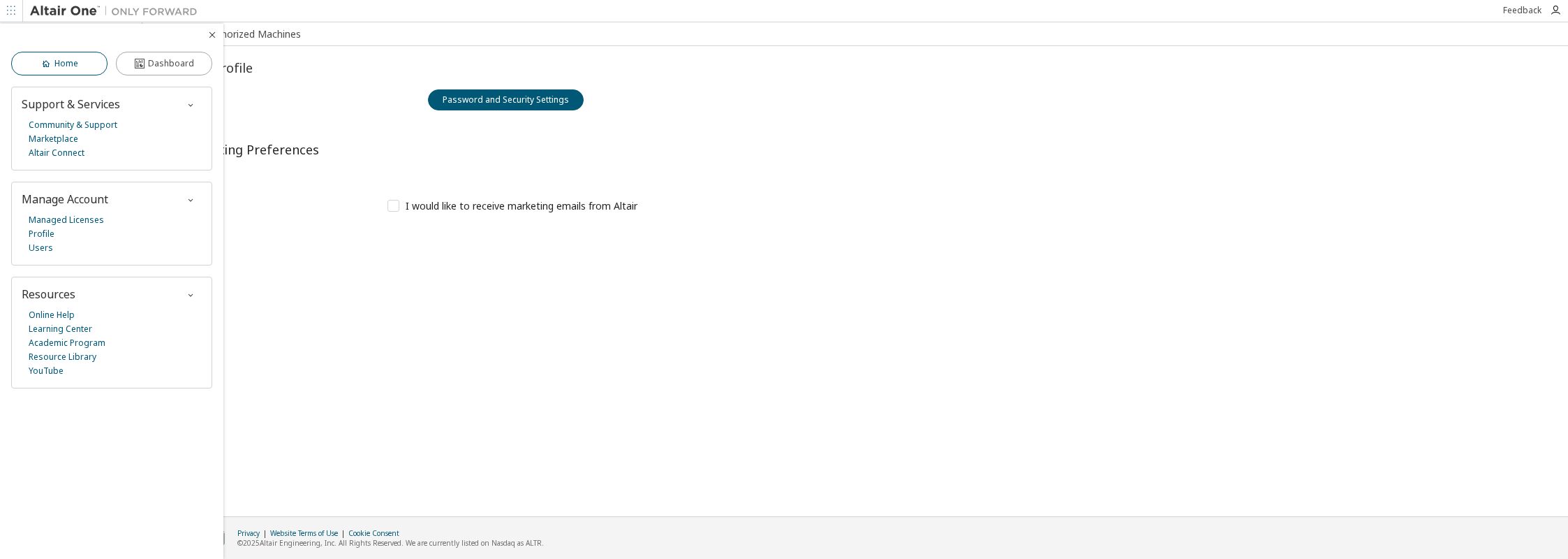 click on "Home" at bounding box center [66, 64] 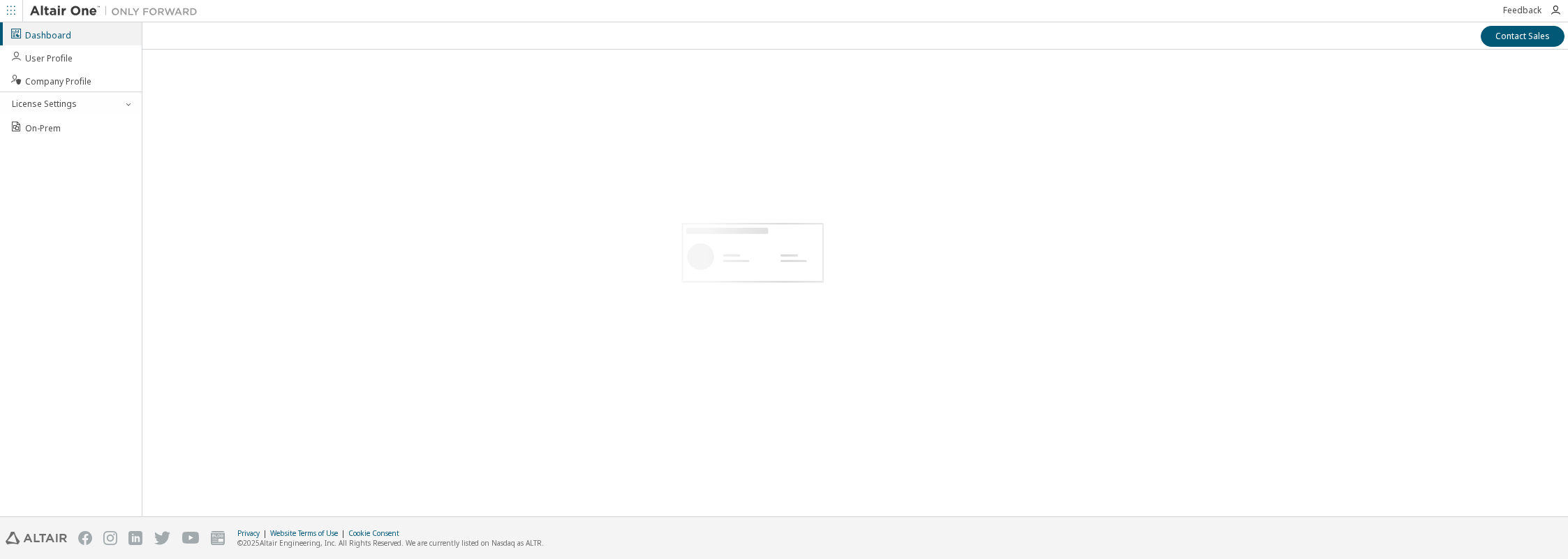 scroll, scrollTop: 0, scrollLeft: 0, axis: both 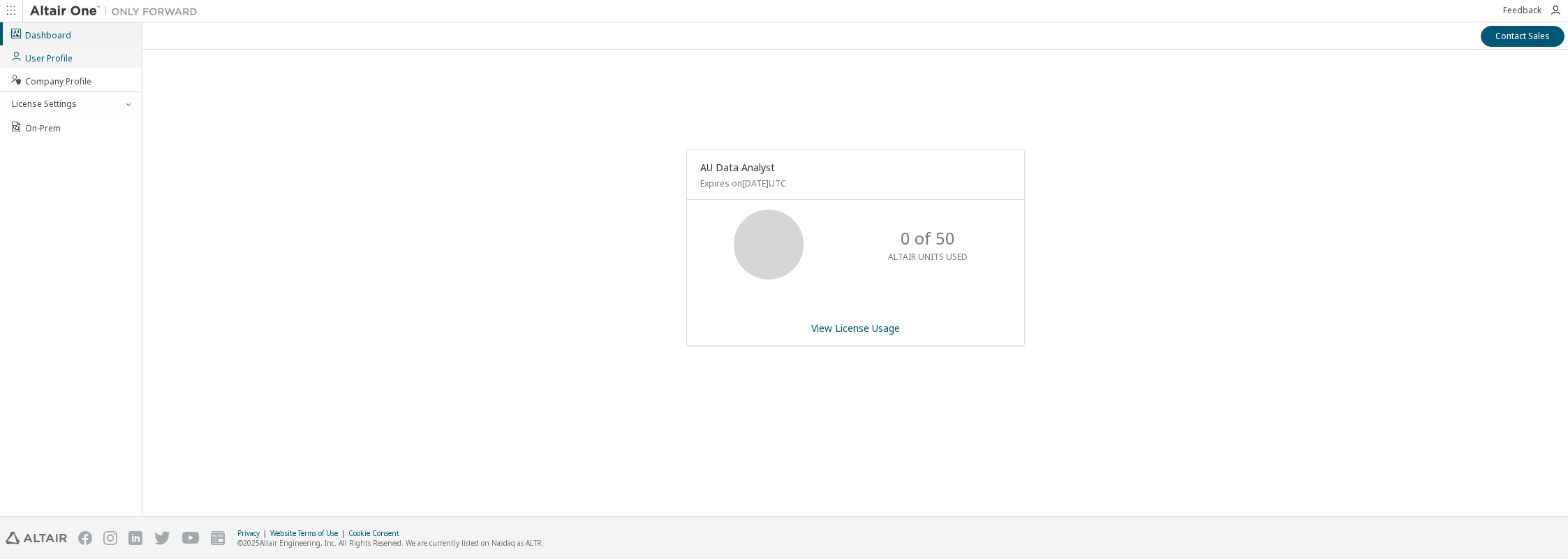 click on "User Profile" at bounding box center (41, 57) 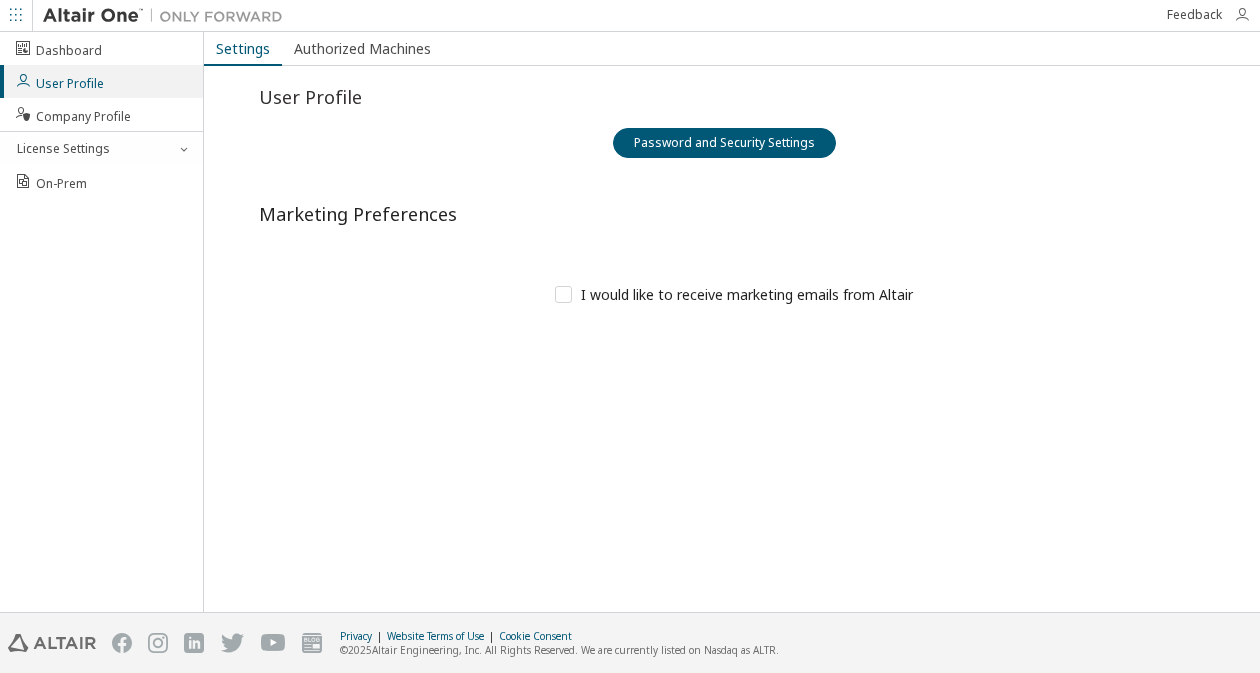click at bounding box center [1242, 15] 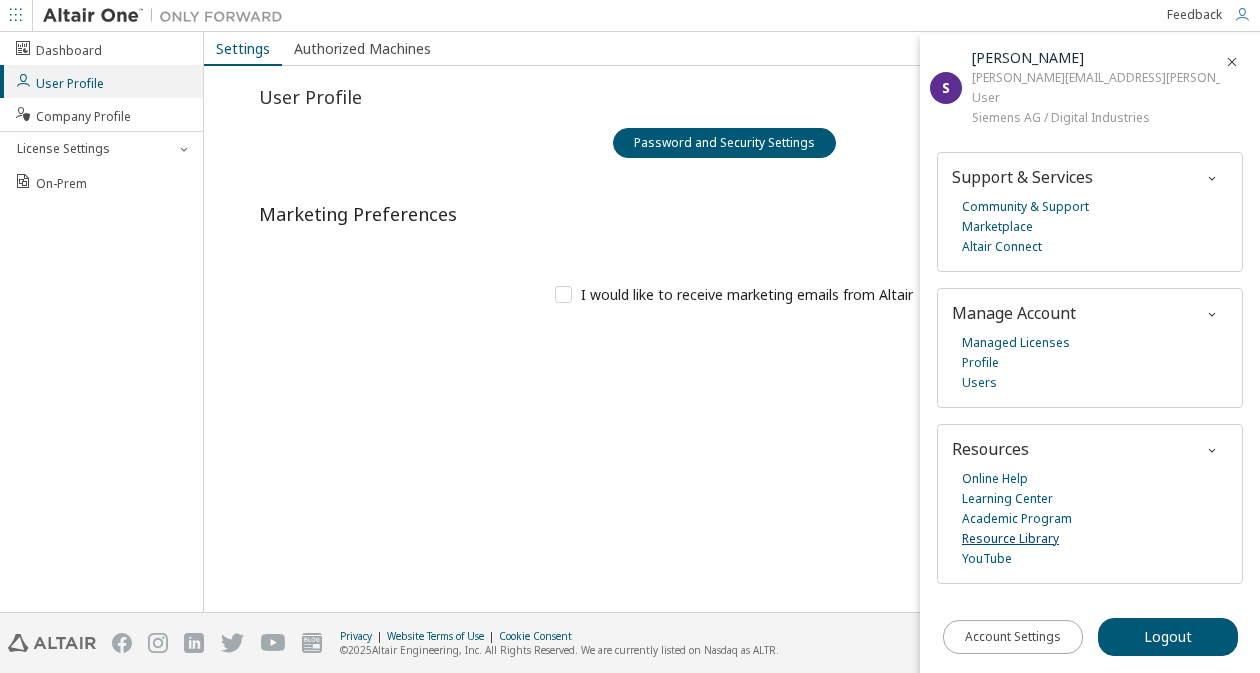 click on "Resource Library" at bounding box center [1010, 539] 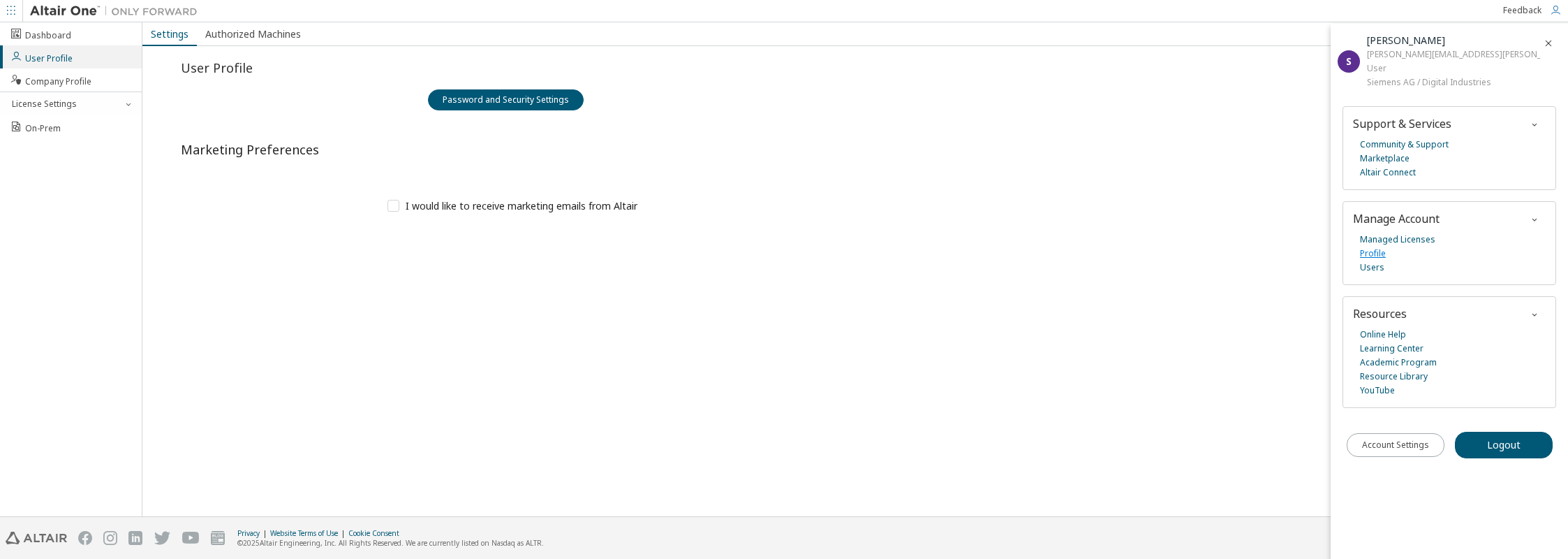 click on "Profile" at bounding box center [1373, 254] 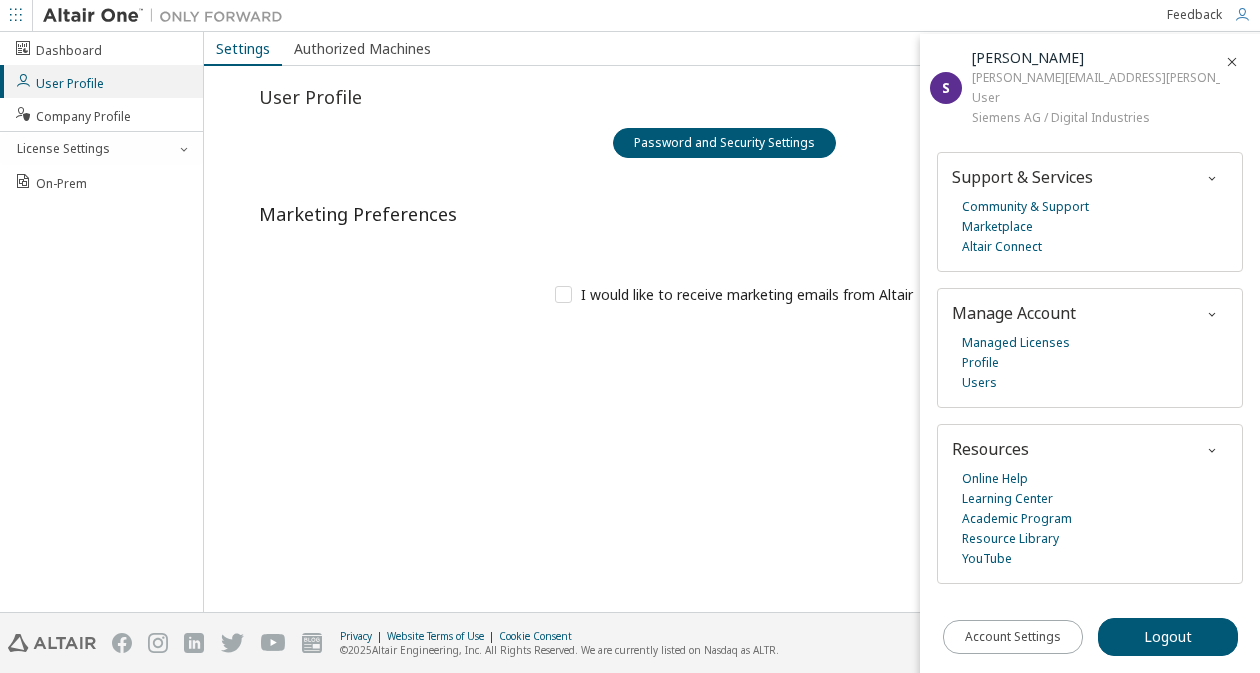 click at bounding box center (1242, 15) 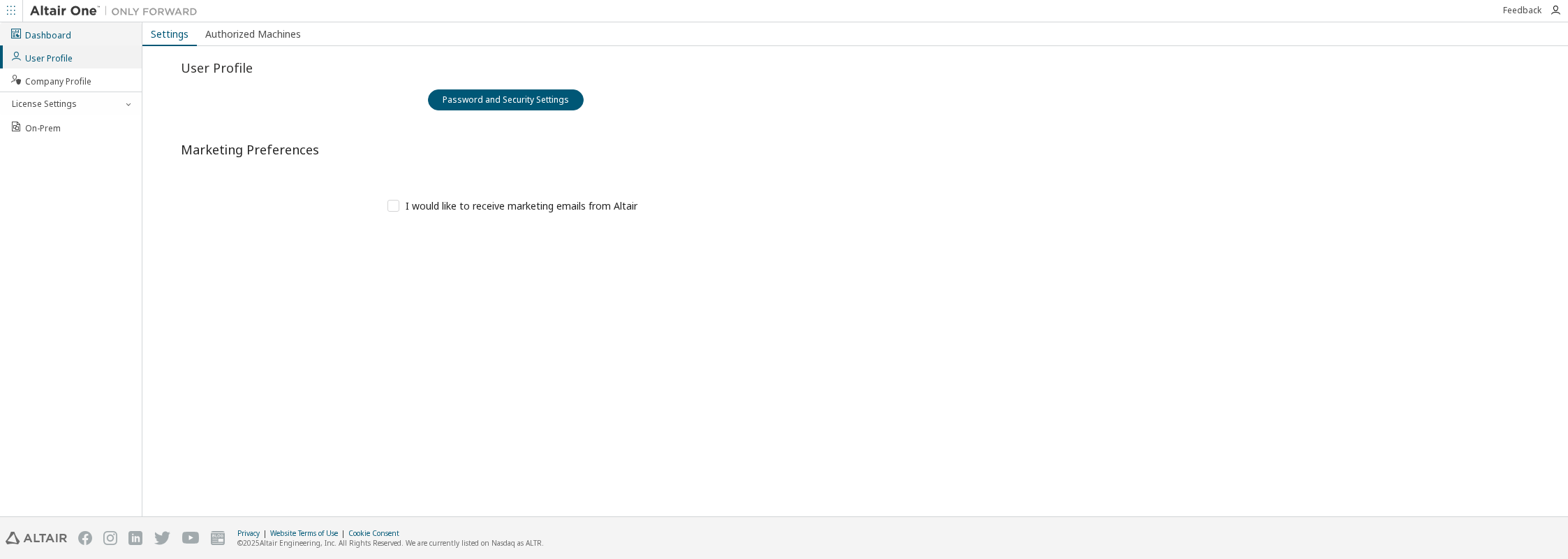 click on "Dashboard" at bounding box center [40, 34] 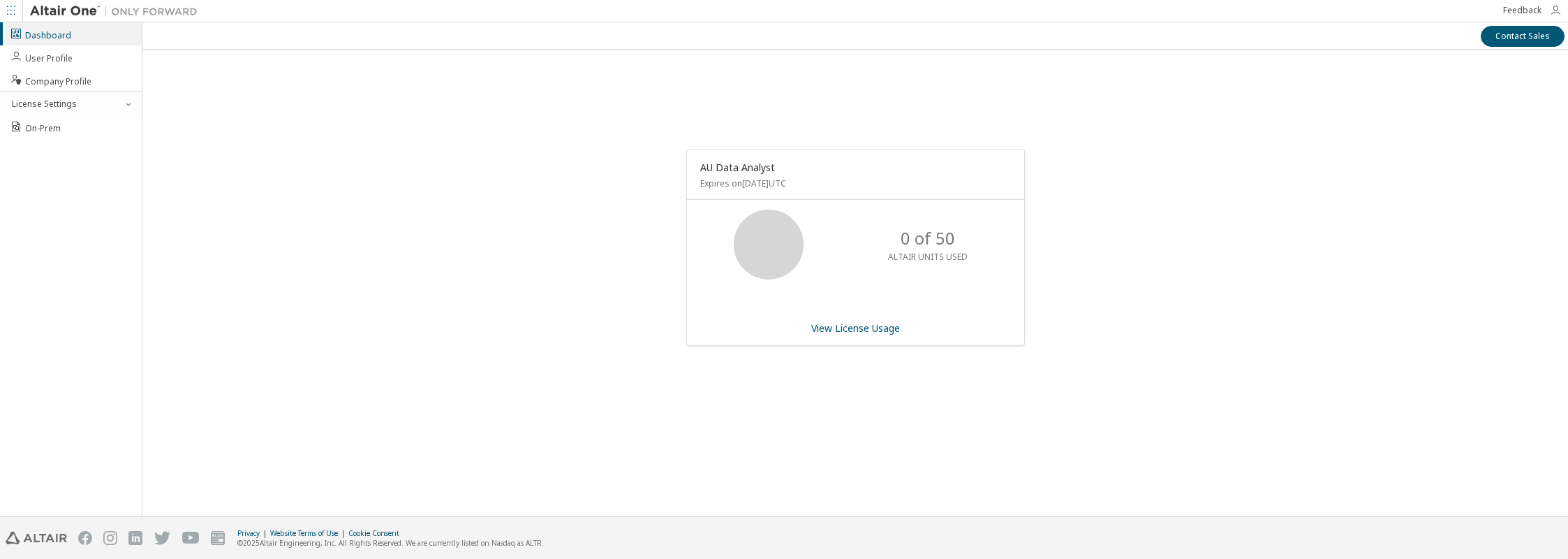 click at bounding box center (1555, 10) 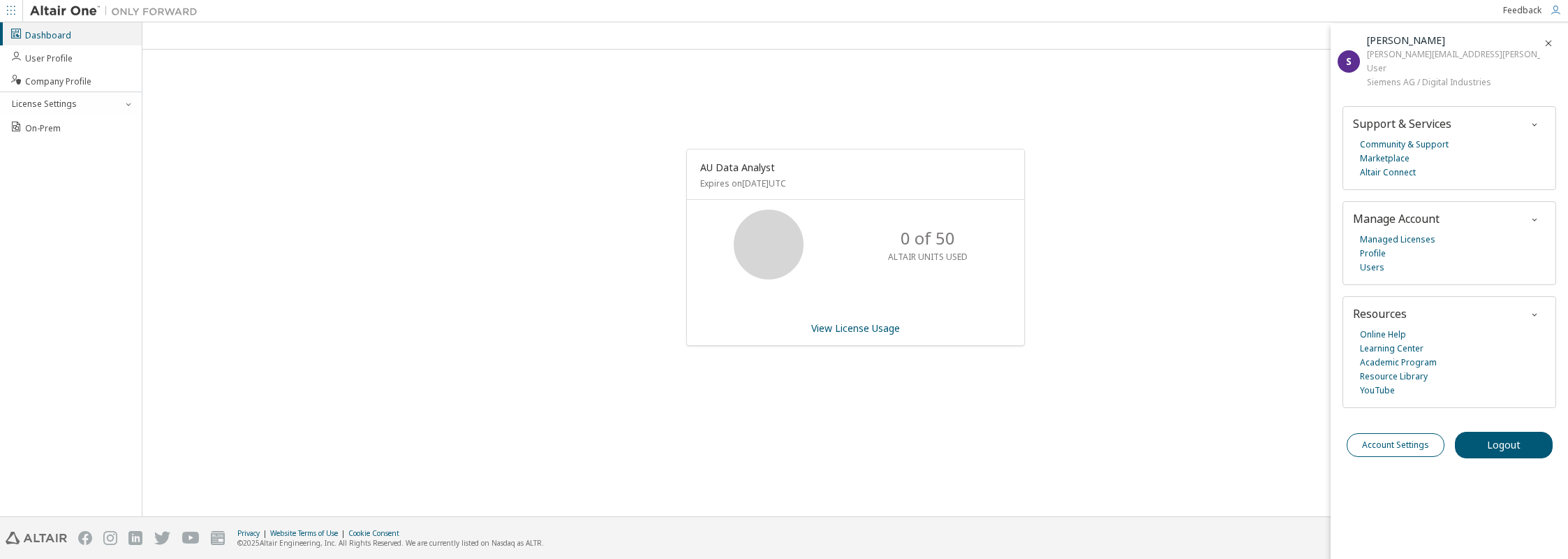 click on "Account Settings" at bounding box center (1396, 445) 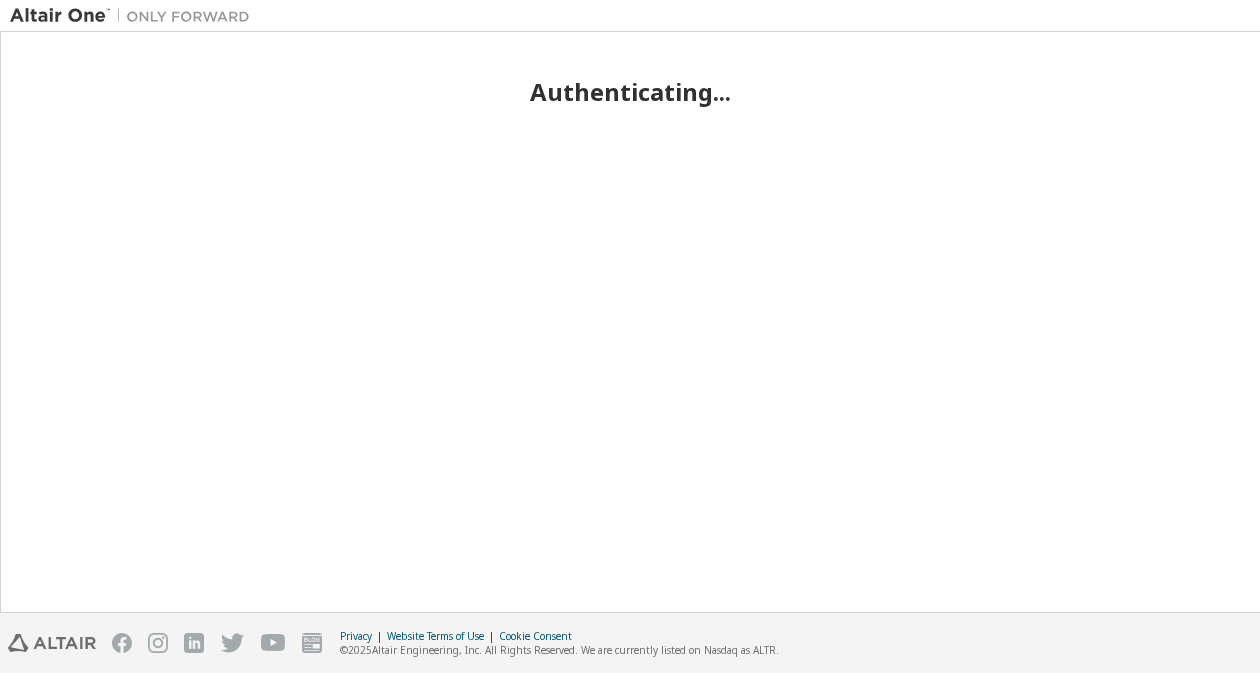 scroll, scrollTop: 0, scrollLeft: 0, axis: both 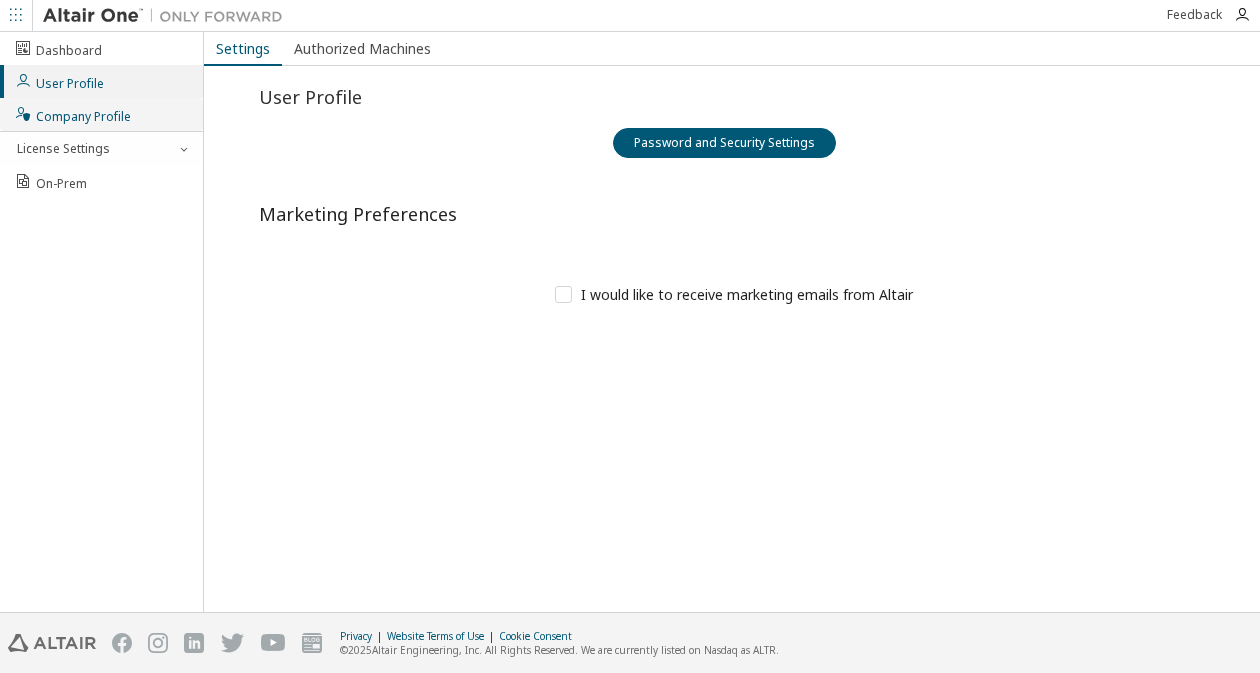 click on "Company Profile" at bounding box center (72, 114) 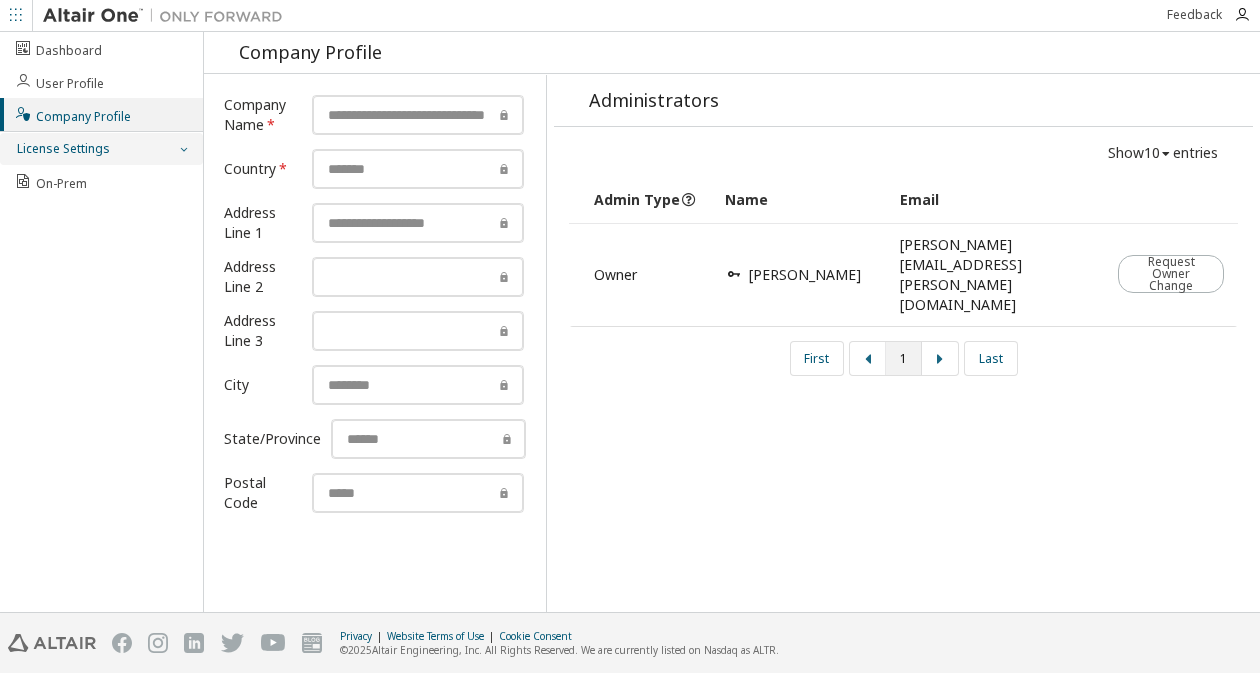 click at bounding box center (183, 149) 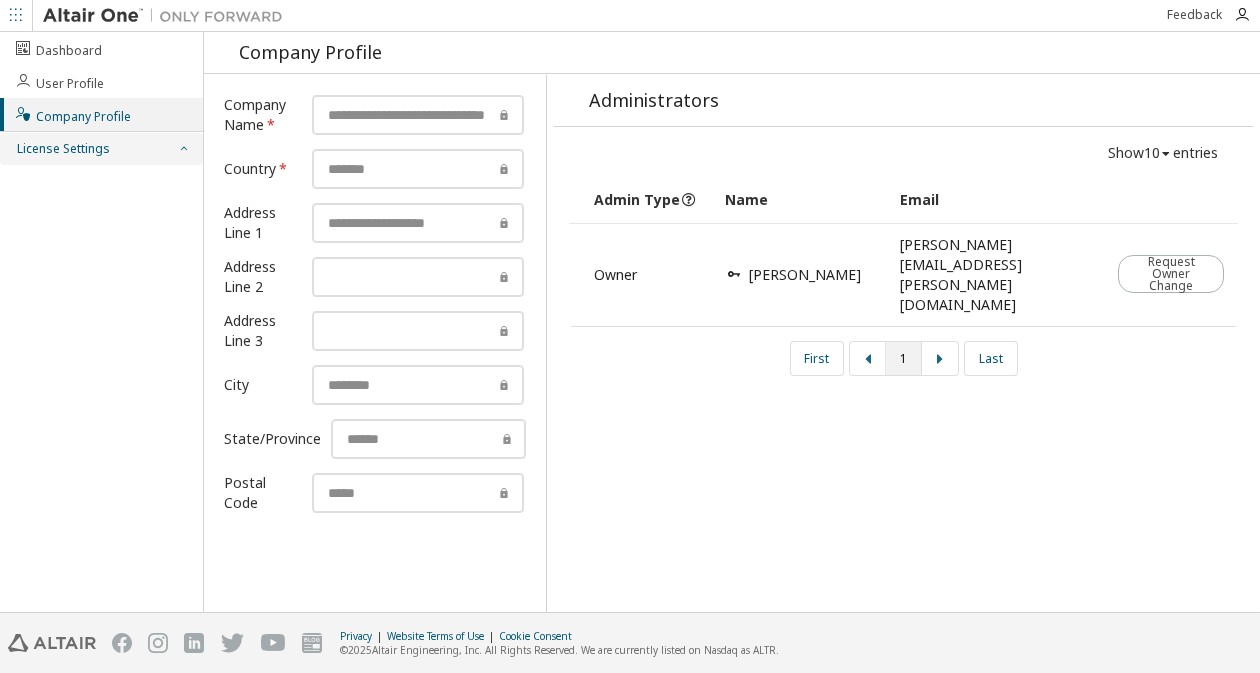 click at bounding box center (183, 149) 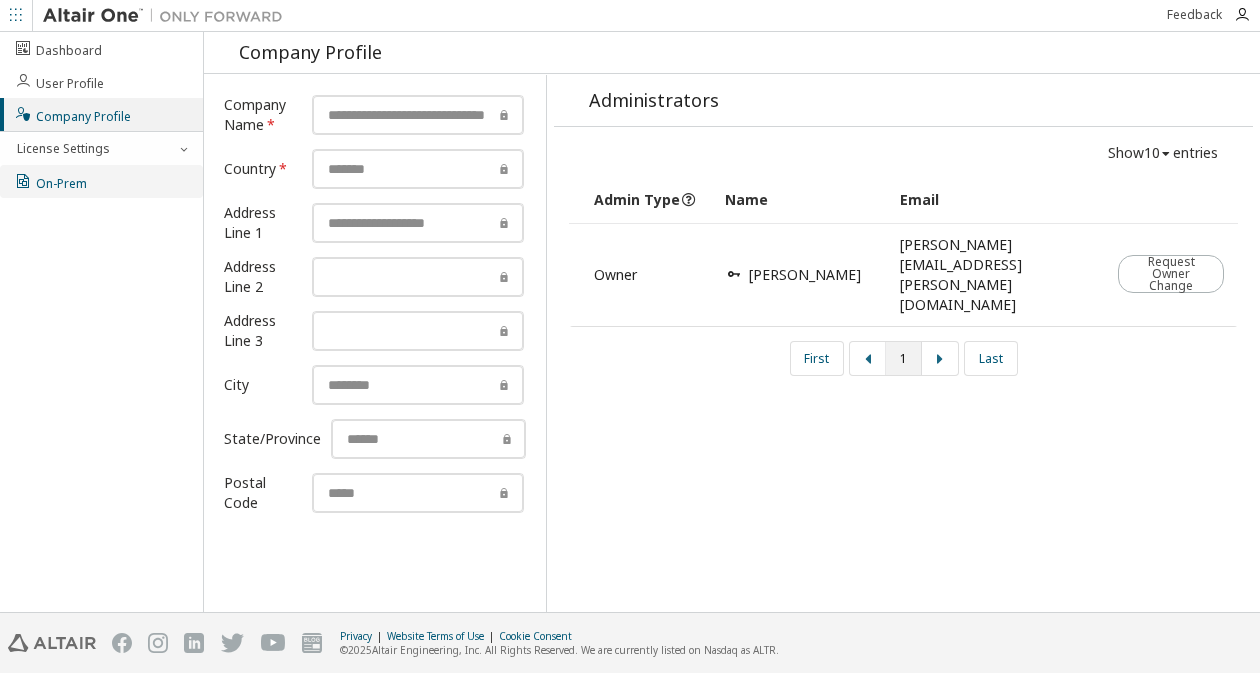 click on "On-Prem" at bounding box center (101, 181) 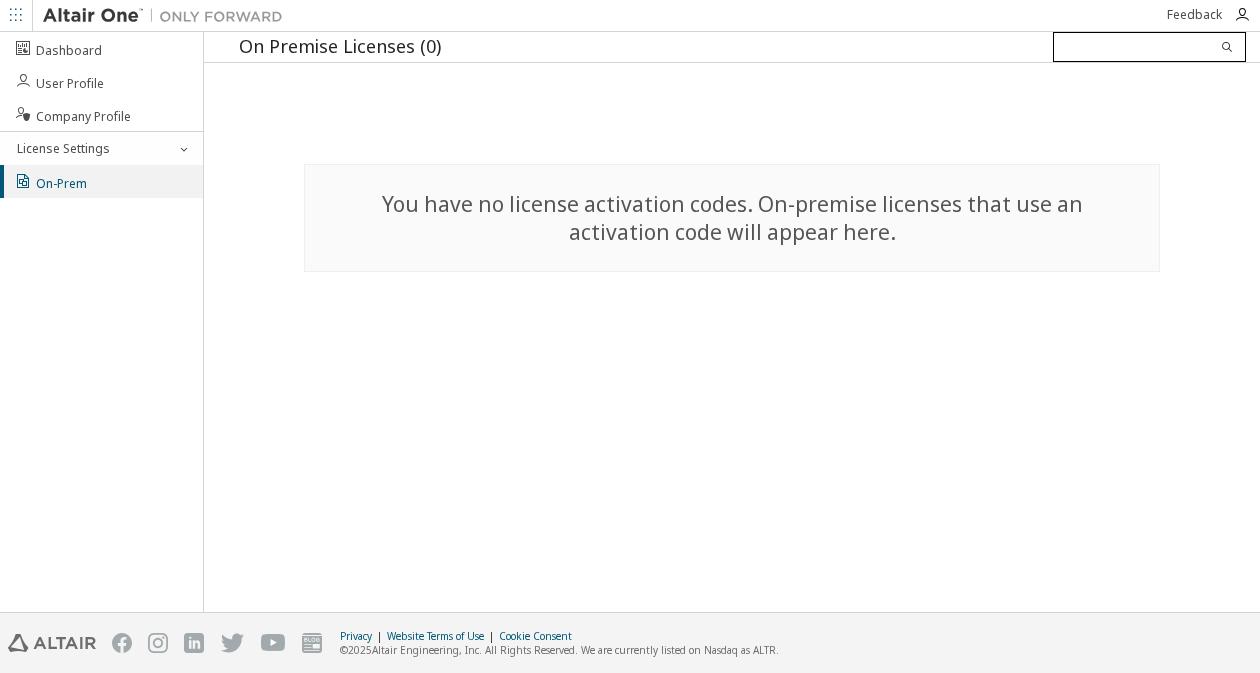 click at bounding box center [1149, 47] 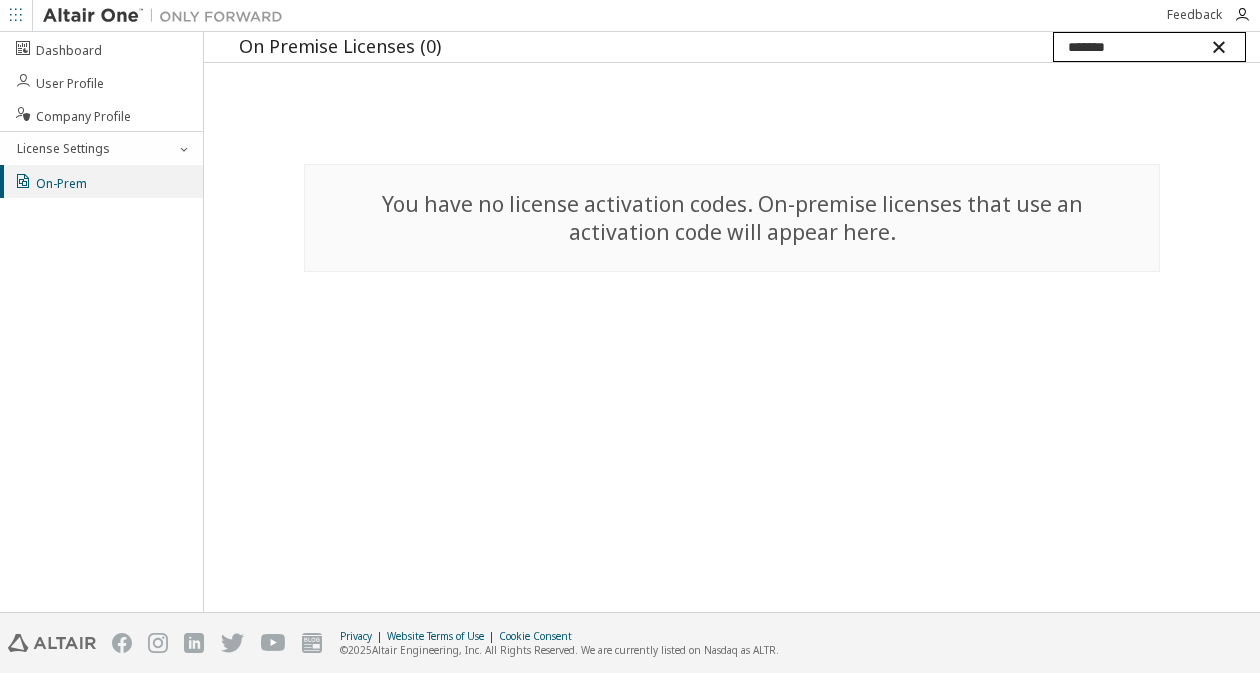 type on "*******" 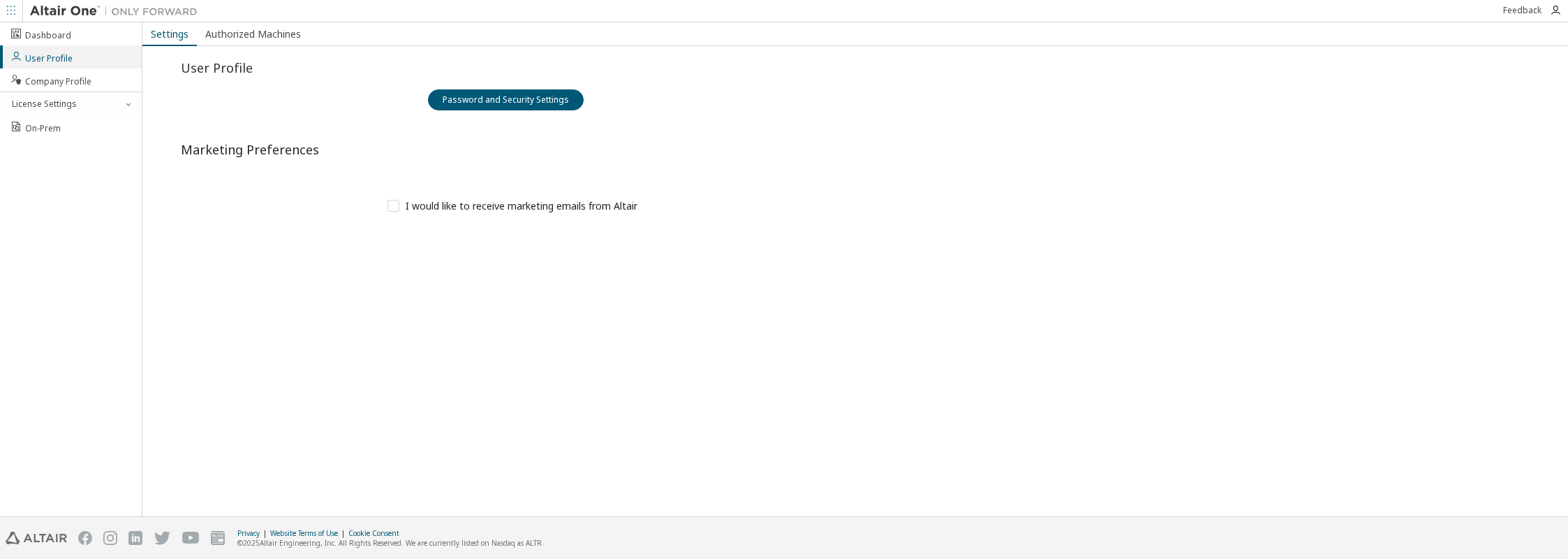scroll, scrollTop: 0, scrollLeft: 0, axis: both 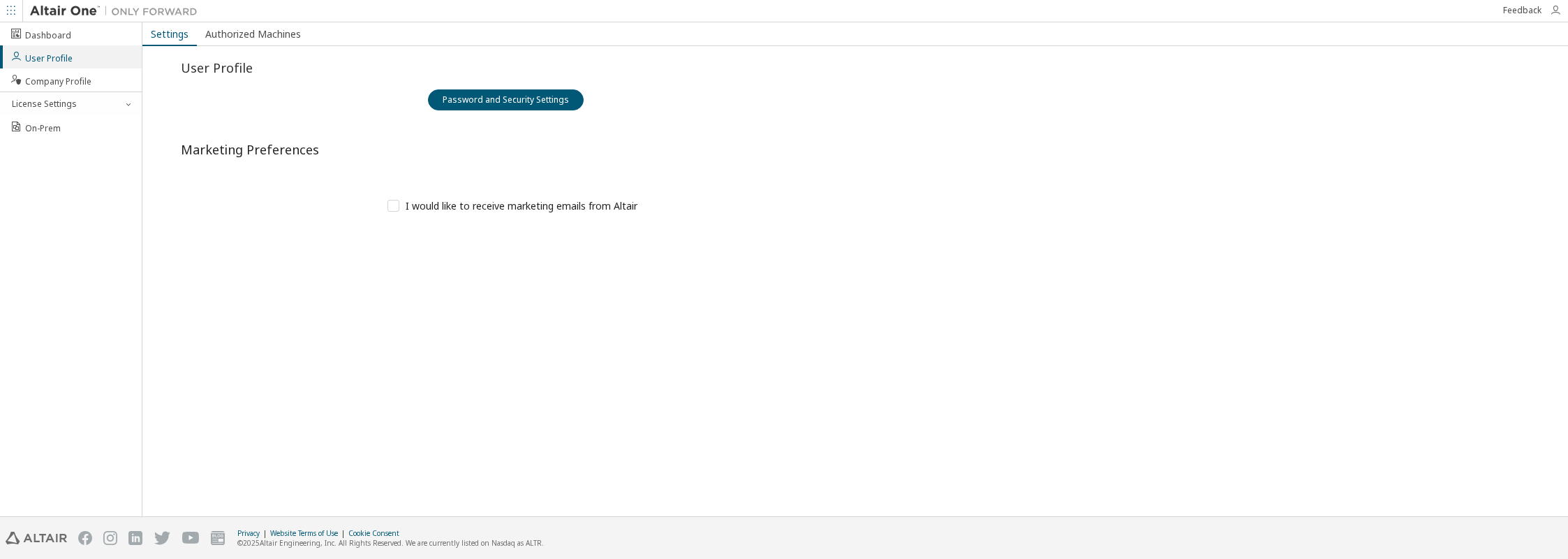 click at bounding box center (1555, 10) 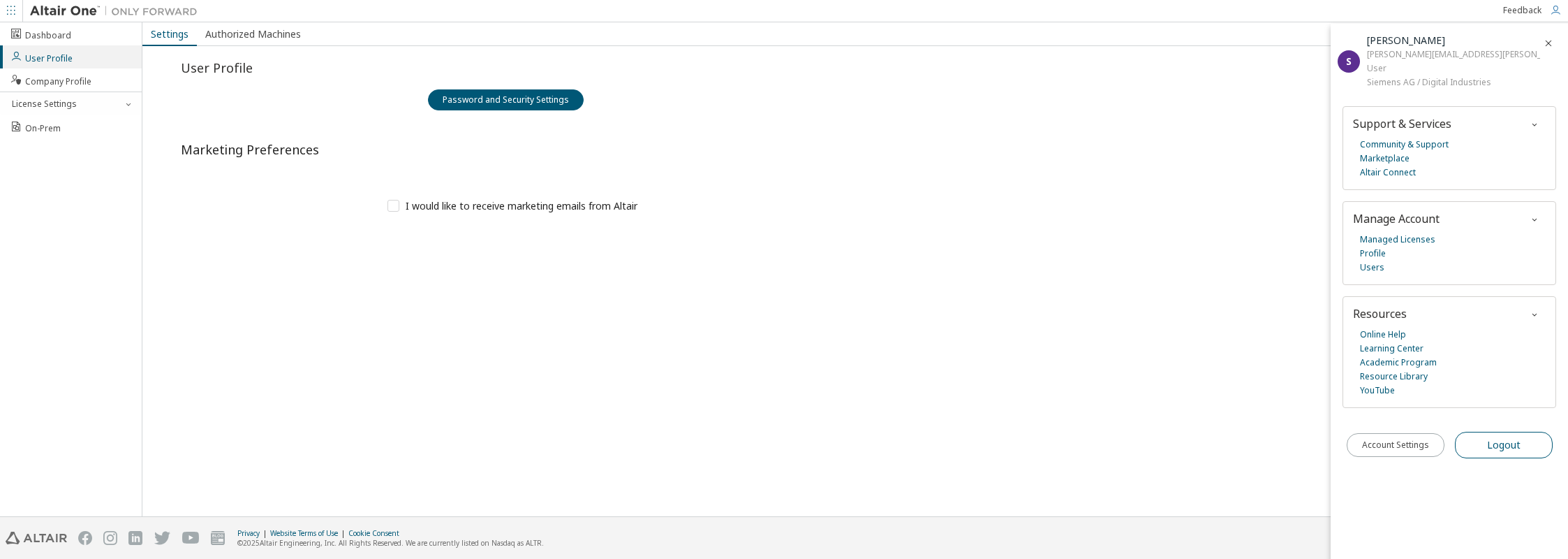 click on "Logout" at bounding box center (1504, 445) 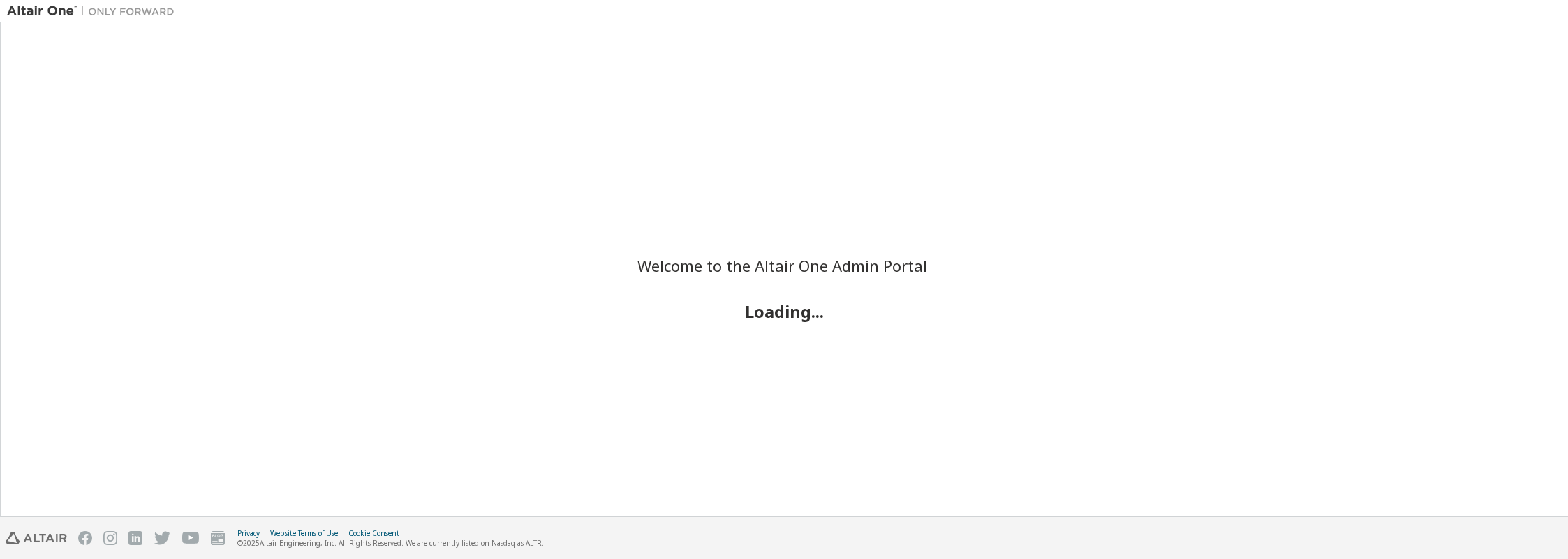 scroll, scrollTop: 0, scrollLeft: 0, axis: both 